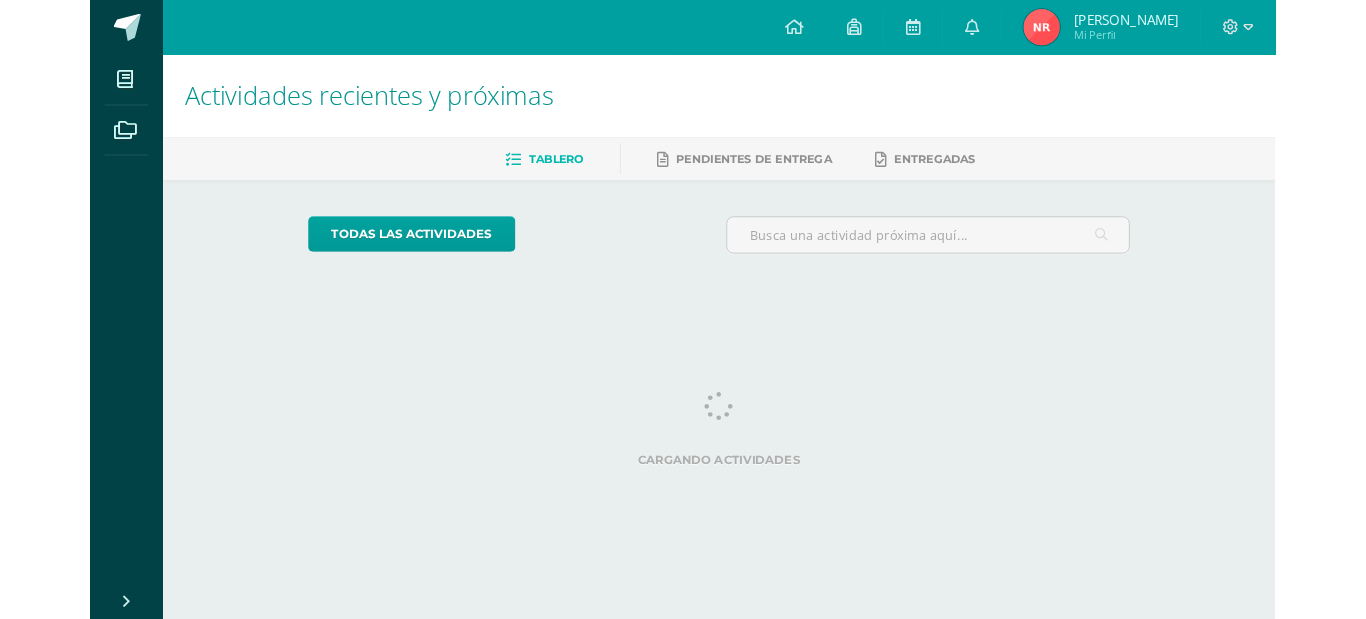 scroll, scrollTop: 0, scrollLeft: 0, axis: both 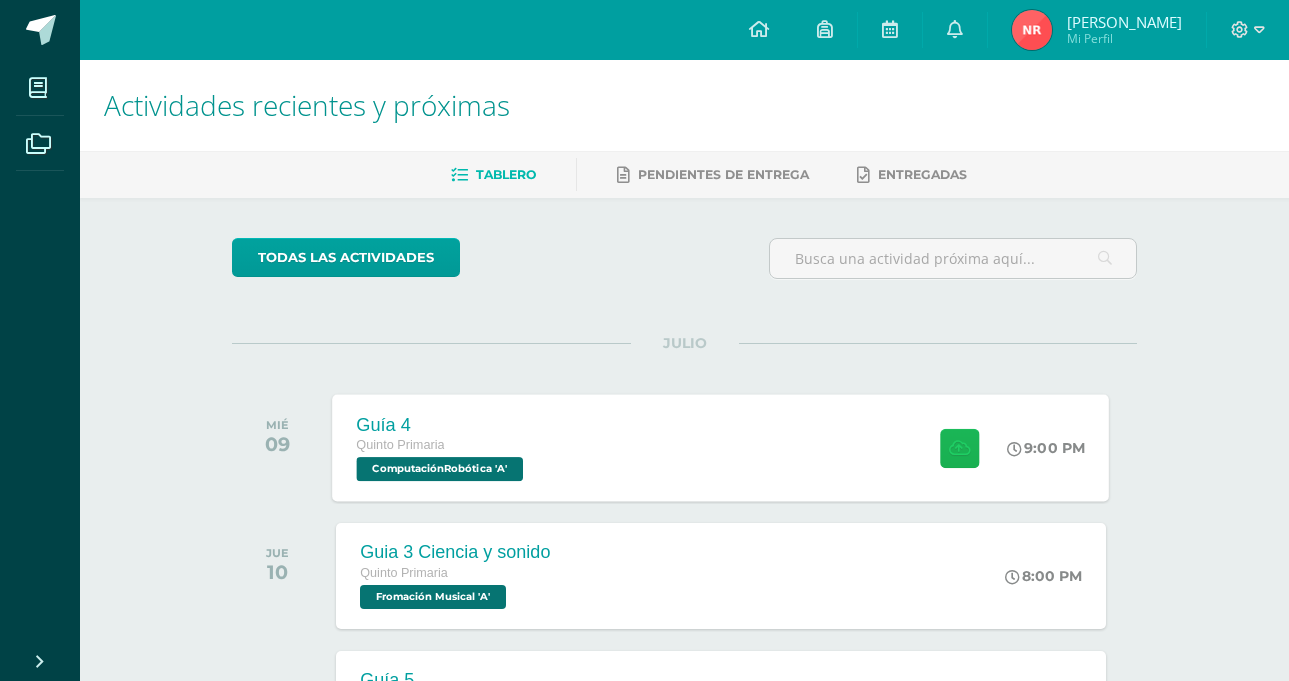 click at bounding box center [959, 447] 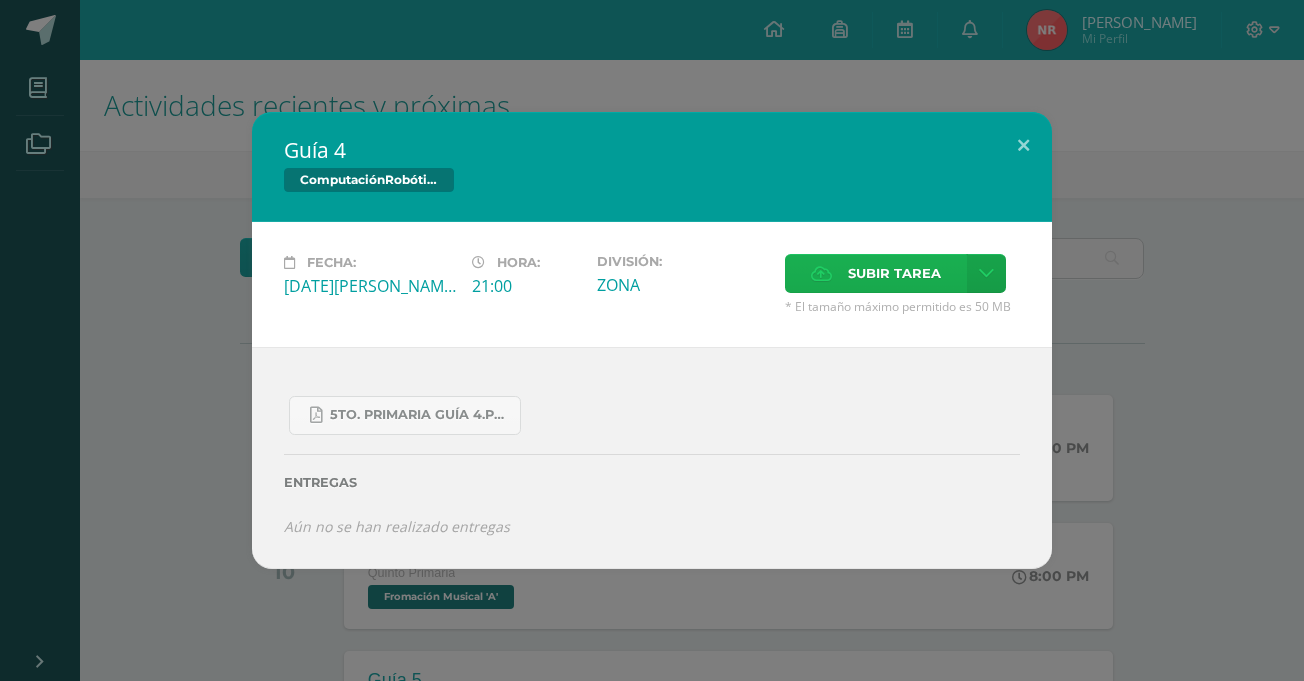 click on "Subir tarea" at bounding box center (894, 273) 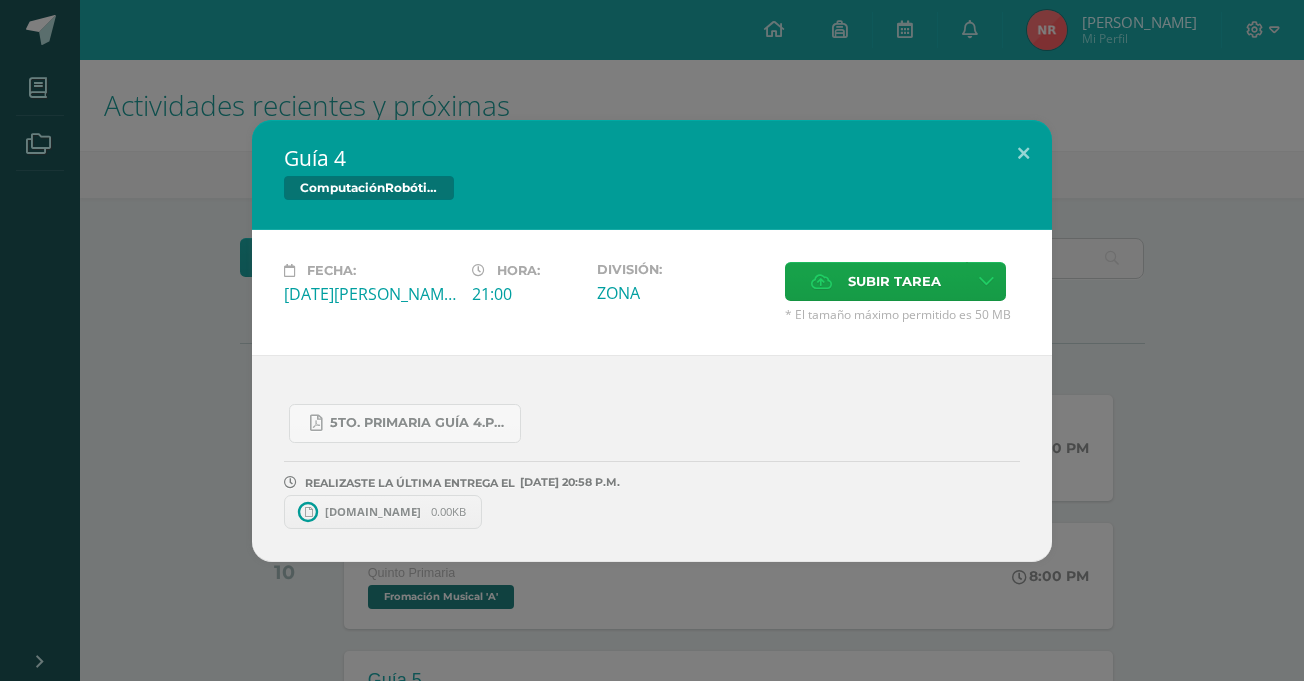 click on "[DOMAIN_NAME]
0.00KB" at bounding box center [383, 512] 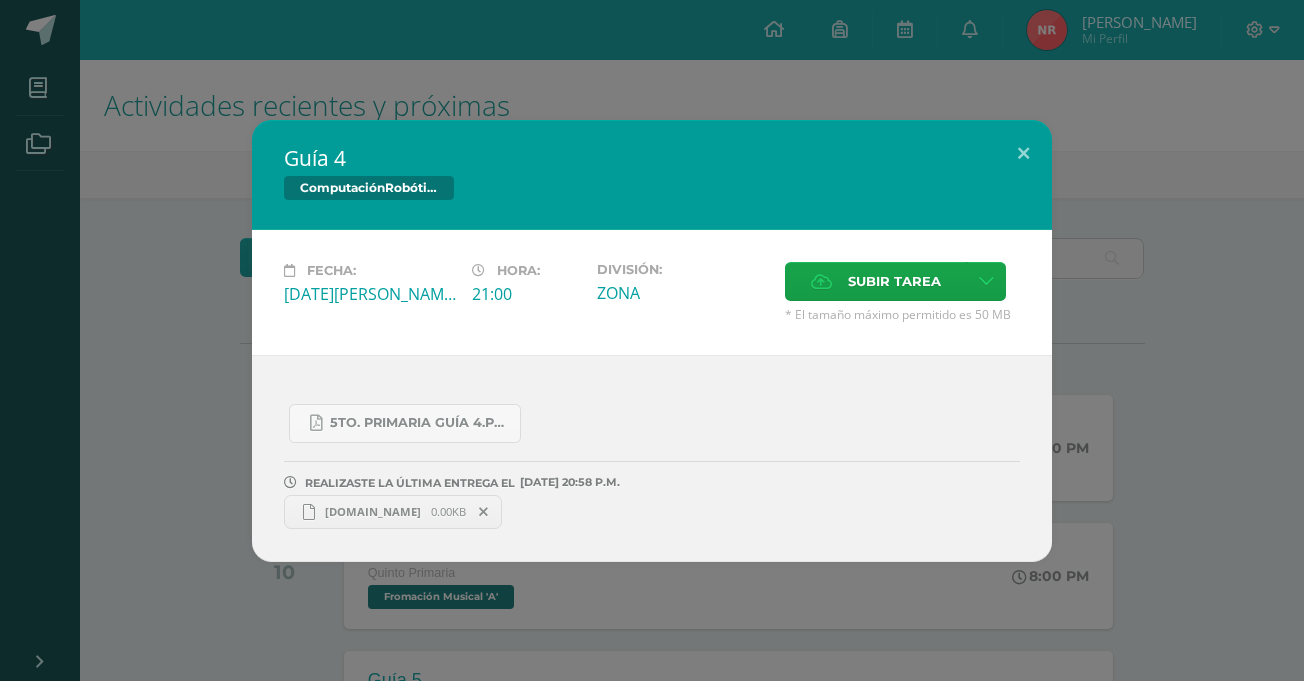click at bounding box center (484, 512) 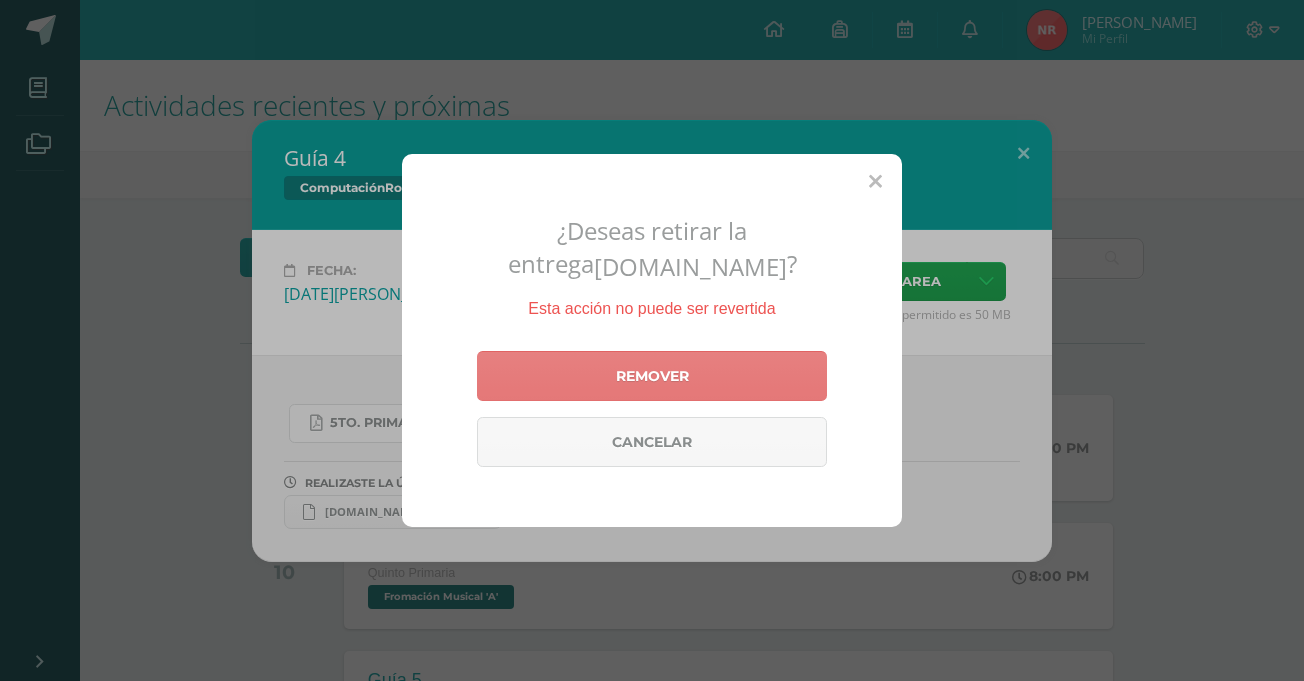 click on "Remover" at bounding box center [652, 376] 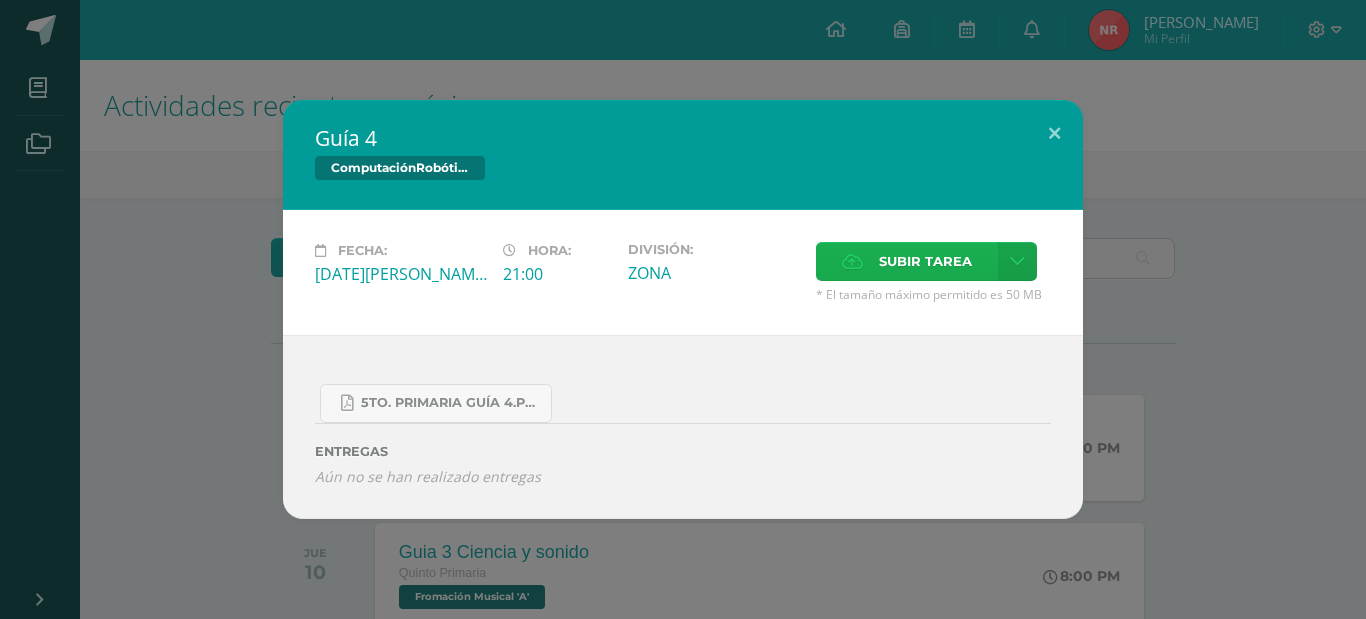 click on "Subir tarea" at bounding box center [925, 261] 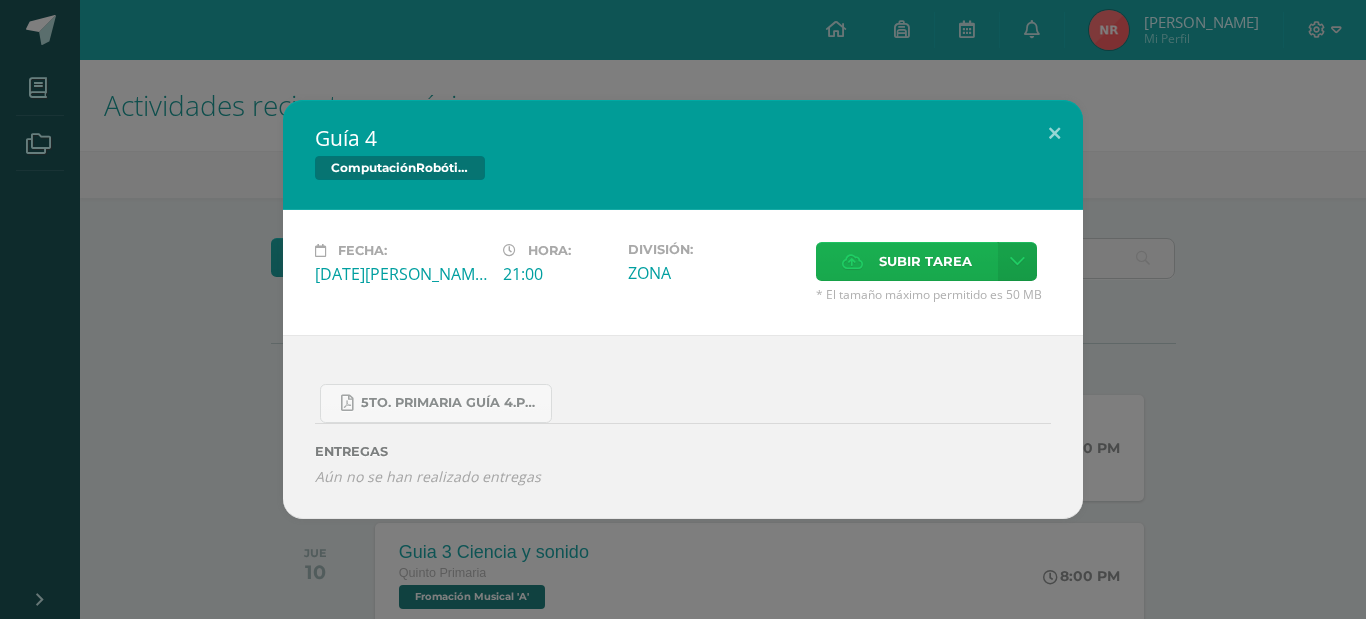 click on "Subir tarea" at bounding box center [925, 261] 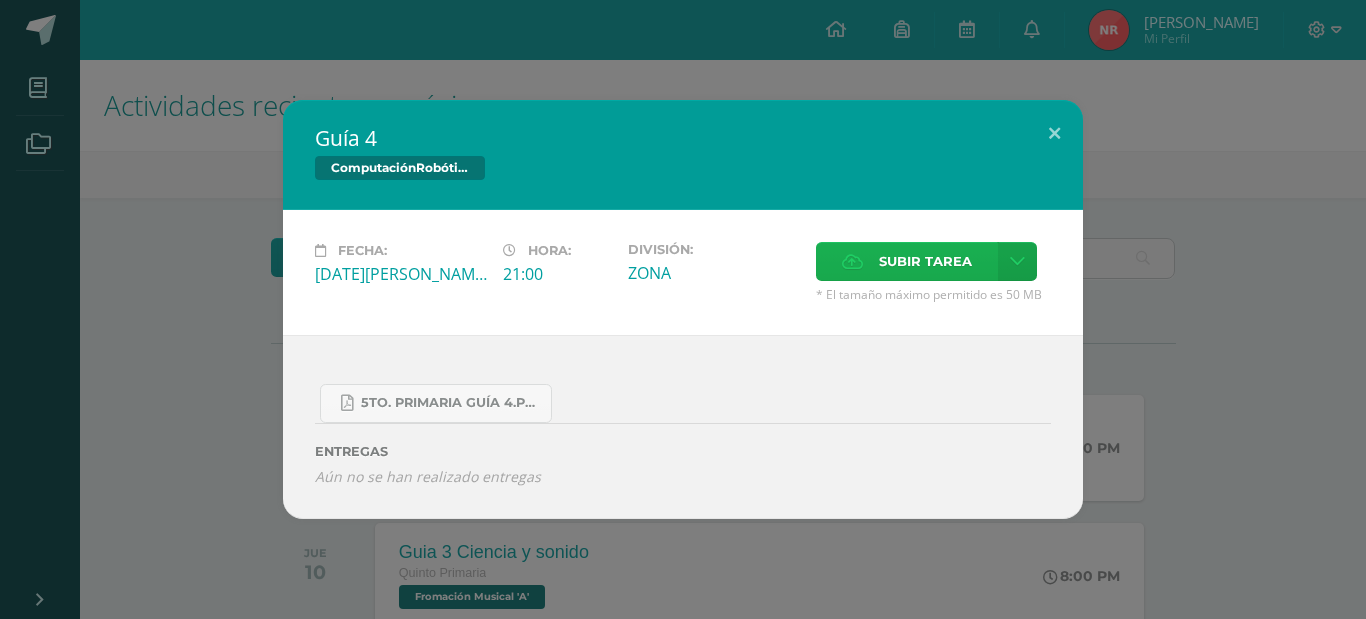 click on "Subir tarea" at bounding box center (925, 261) 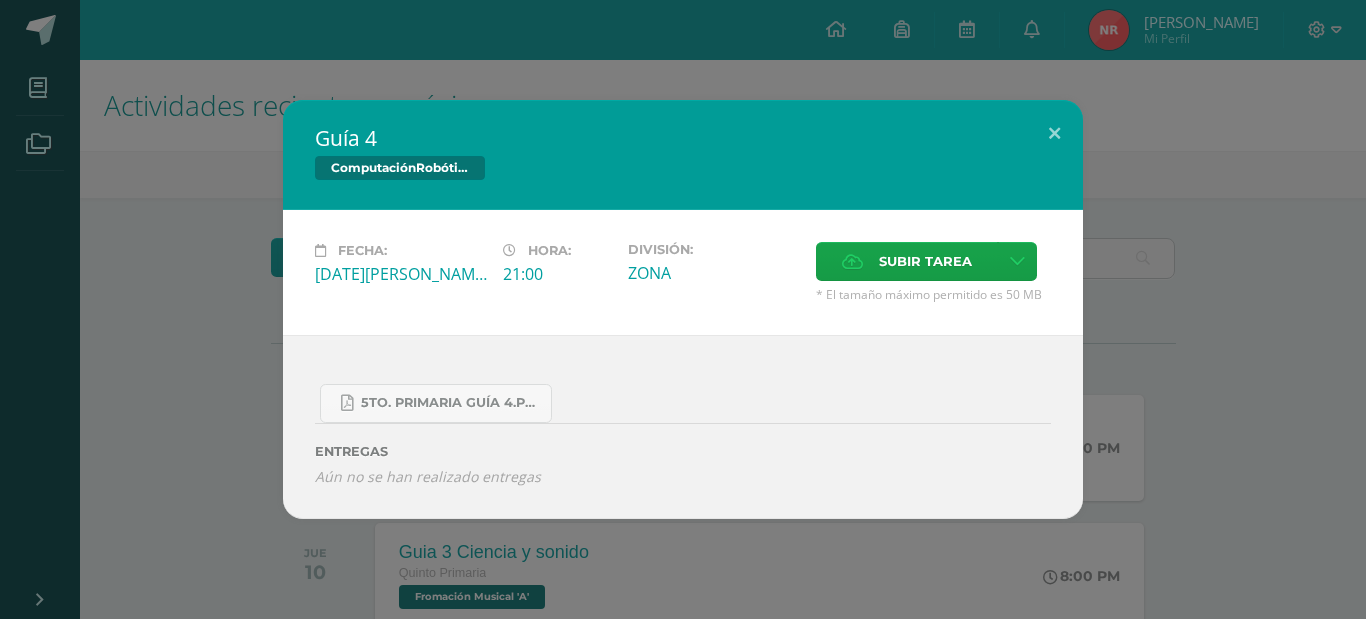 drag, startPoint x: 558, startPoint y: 77, endPoint x: 498, endPoint y: -63, distance: 152.31546 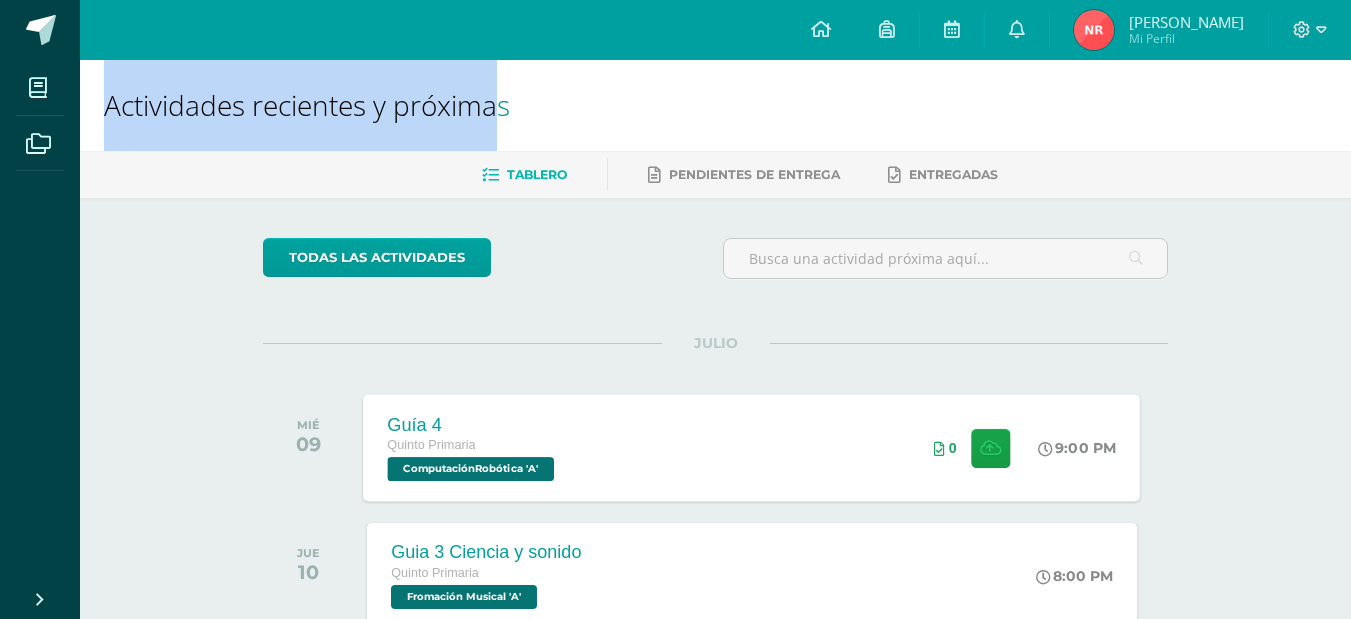 click on "ComputaciónRobótica 'A'" at bounding box center (471, 469) 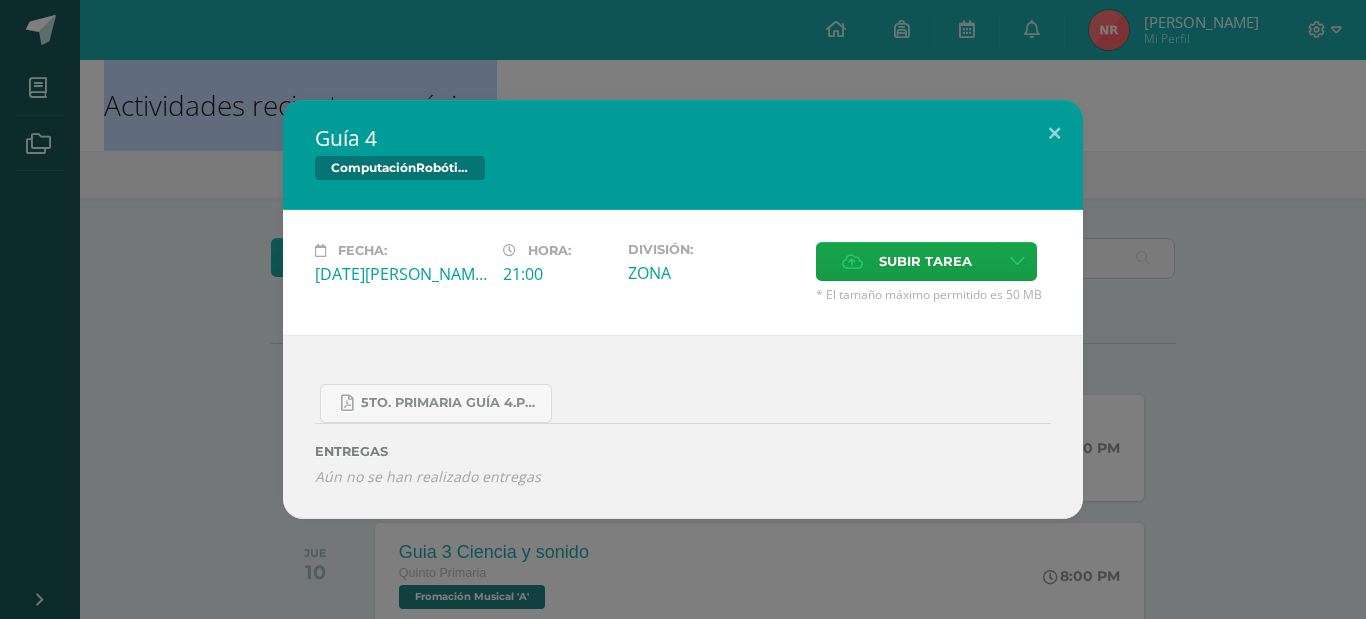 click on "5to. Primaria Guía 4.pdf
ENTREGAS
Aún no se han realizado entregas
¿Deseas retirar la entrega  [DOMAIN_NAME] ?
Esta acción no puede ser revertida
Remover
Cancelar" at bounding box center [683, 427] 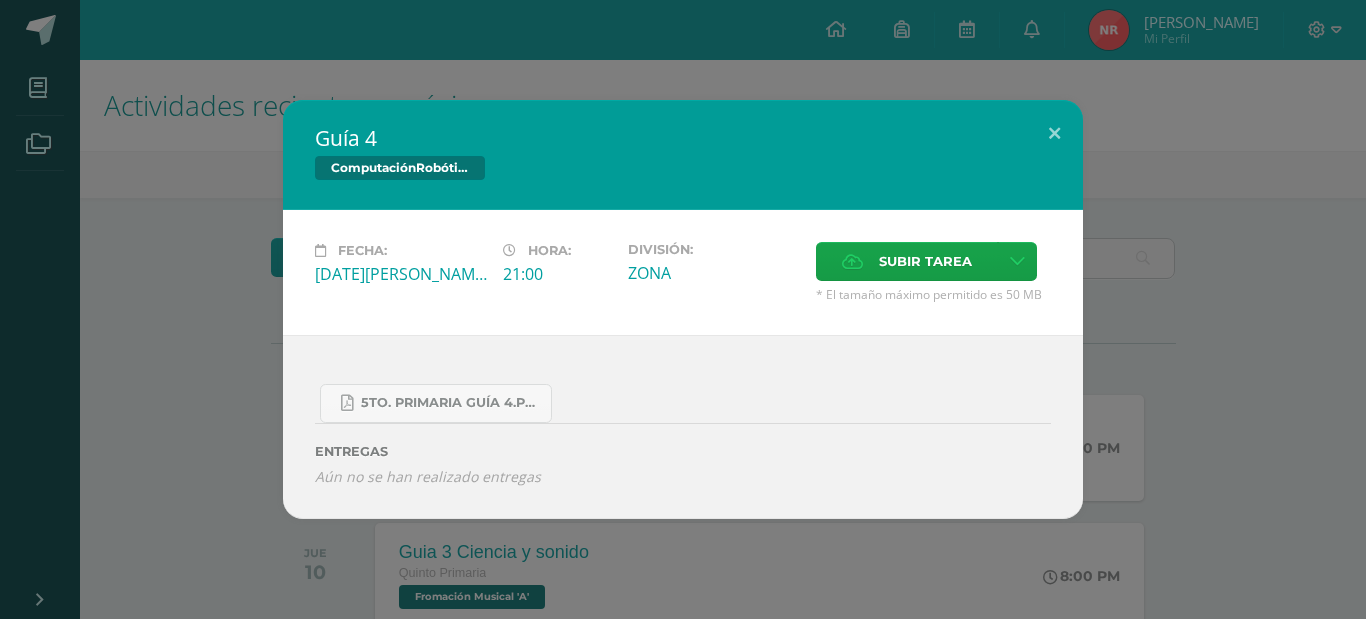 click on "División:" at bounding box center (714, 249) 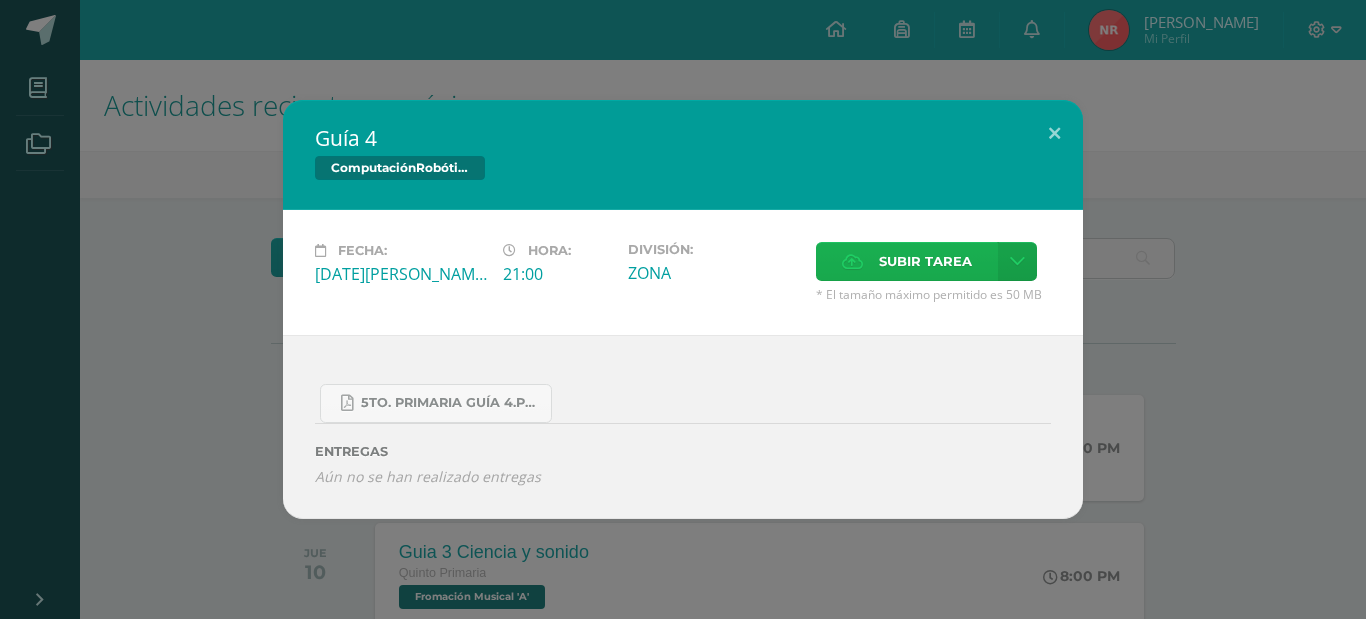 click on "Subir tarea" at bounding box center (925, 261) 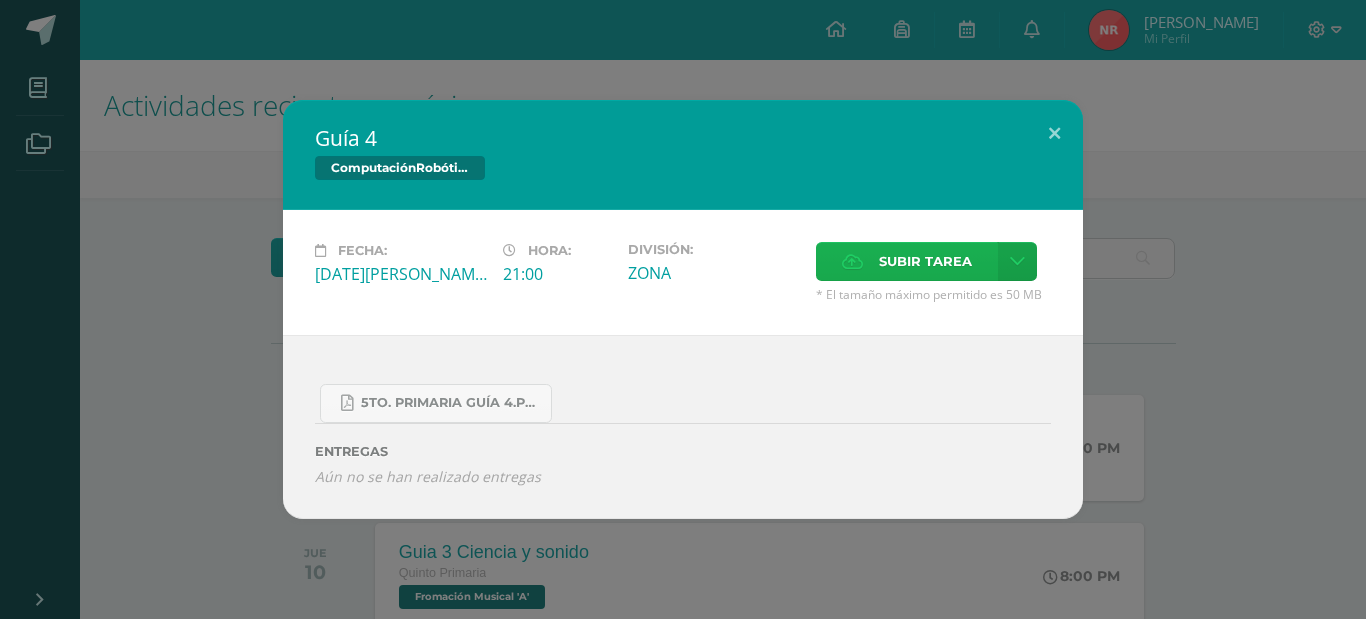click on "Subir tarea" at bounding box center [925, 261] 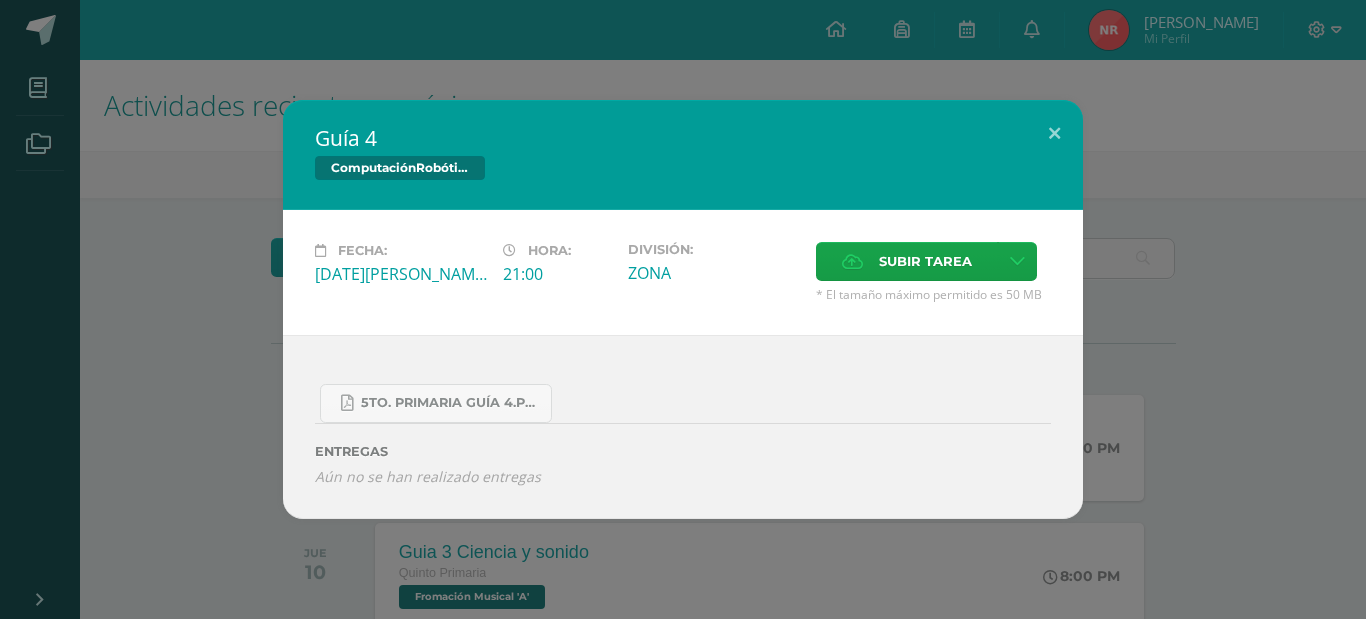 click on "Fecha:
[DATE][PERSON_NAME]:
21:00
División:
ZONA
Subir tarea Cancelar" at bounding box center (683, 272) 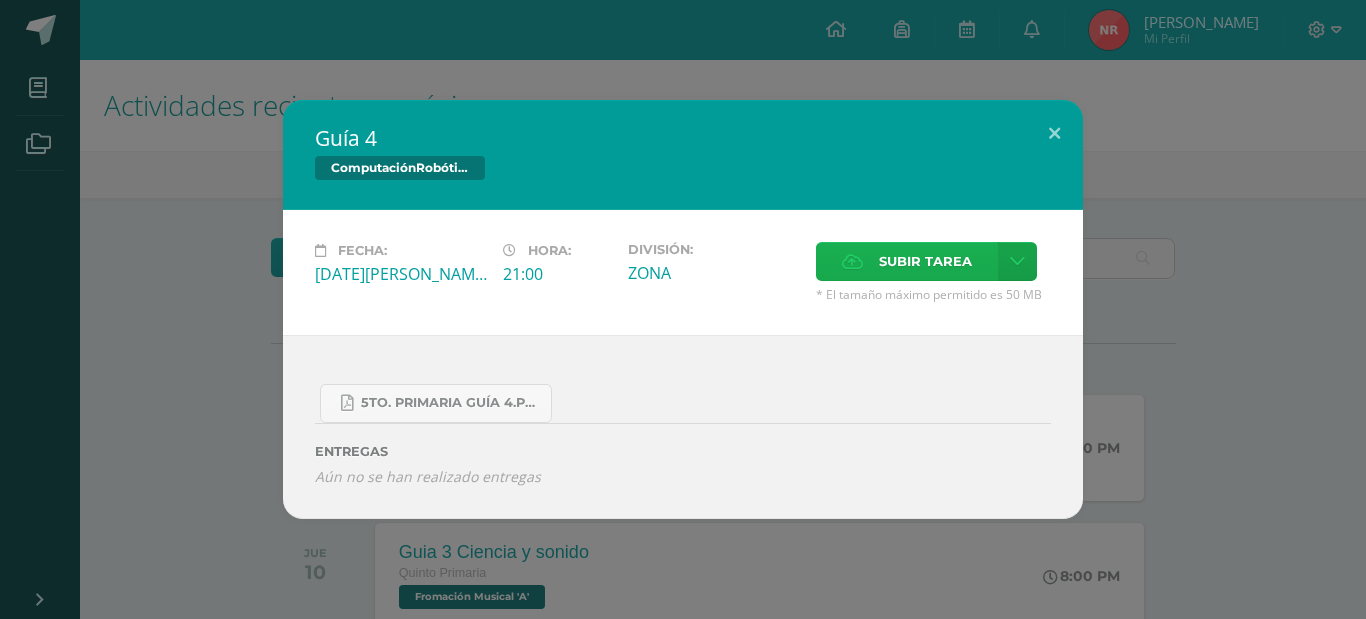click on "Subir tarea" at bounding box center (925, 261) 